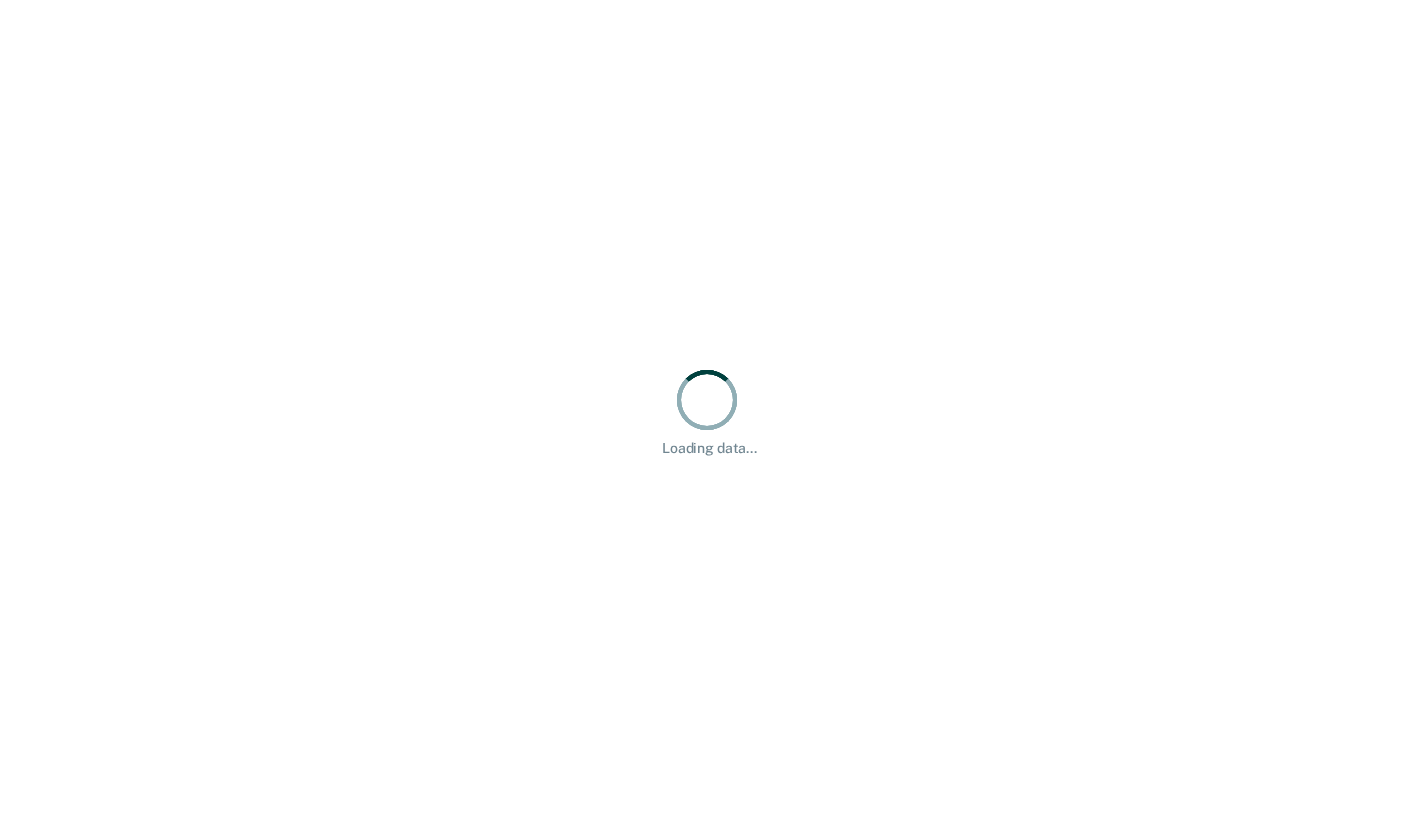 scroll, scrollTop: 0, scrollLeft: 0, axis: both 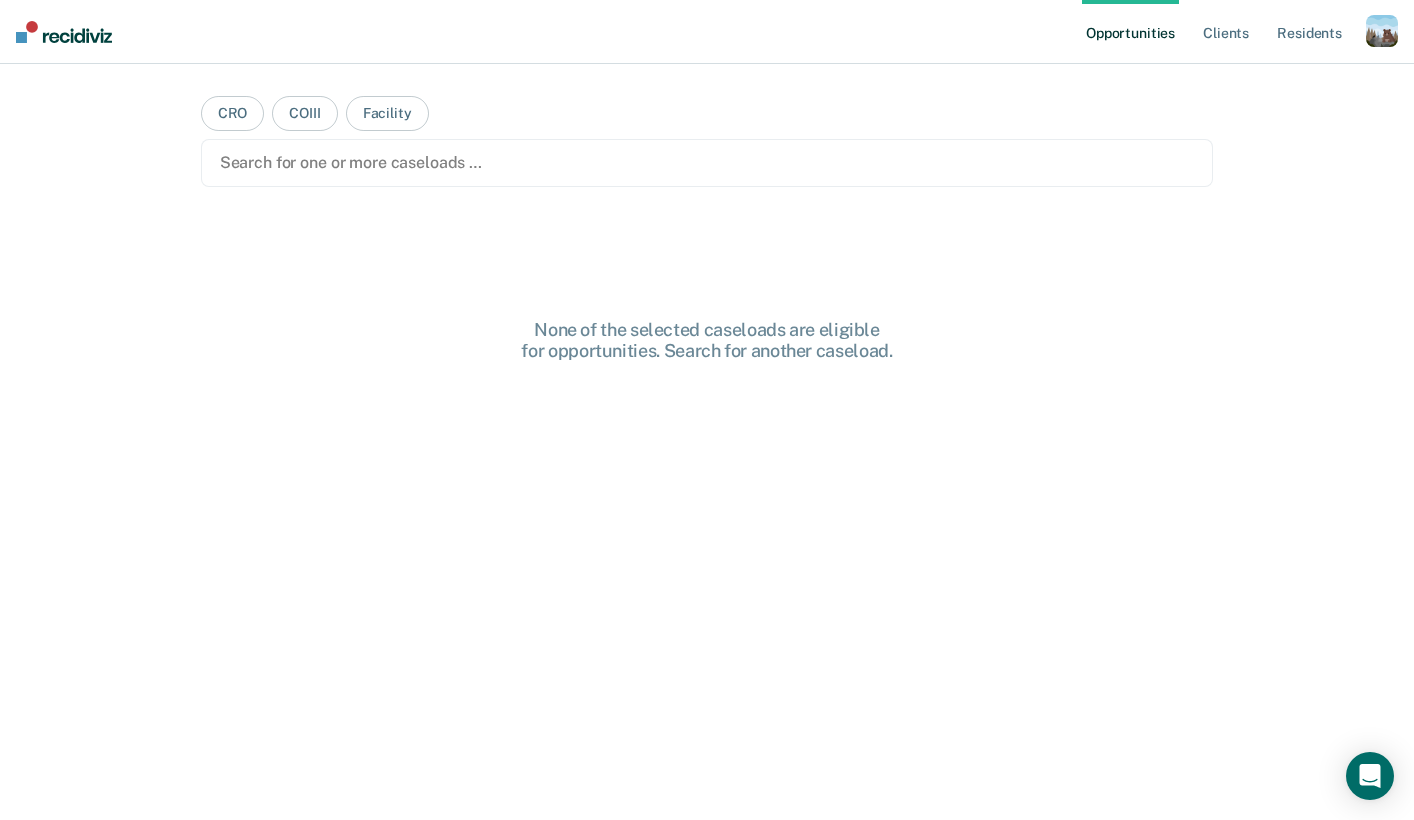 click at bounding box center (1382, 31) 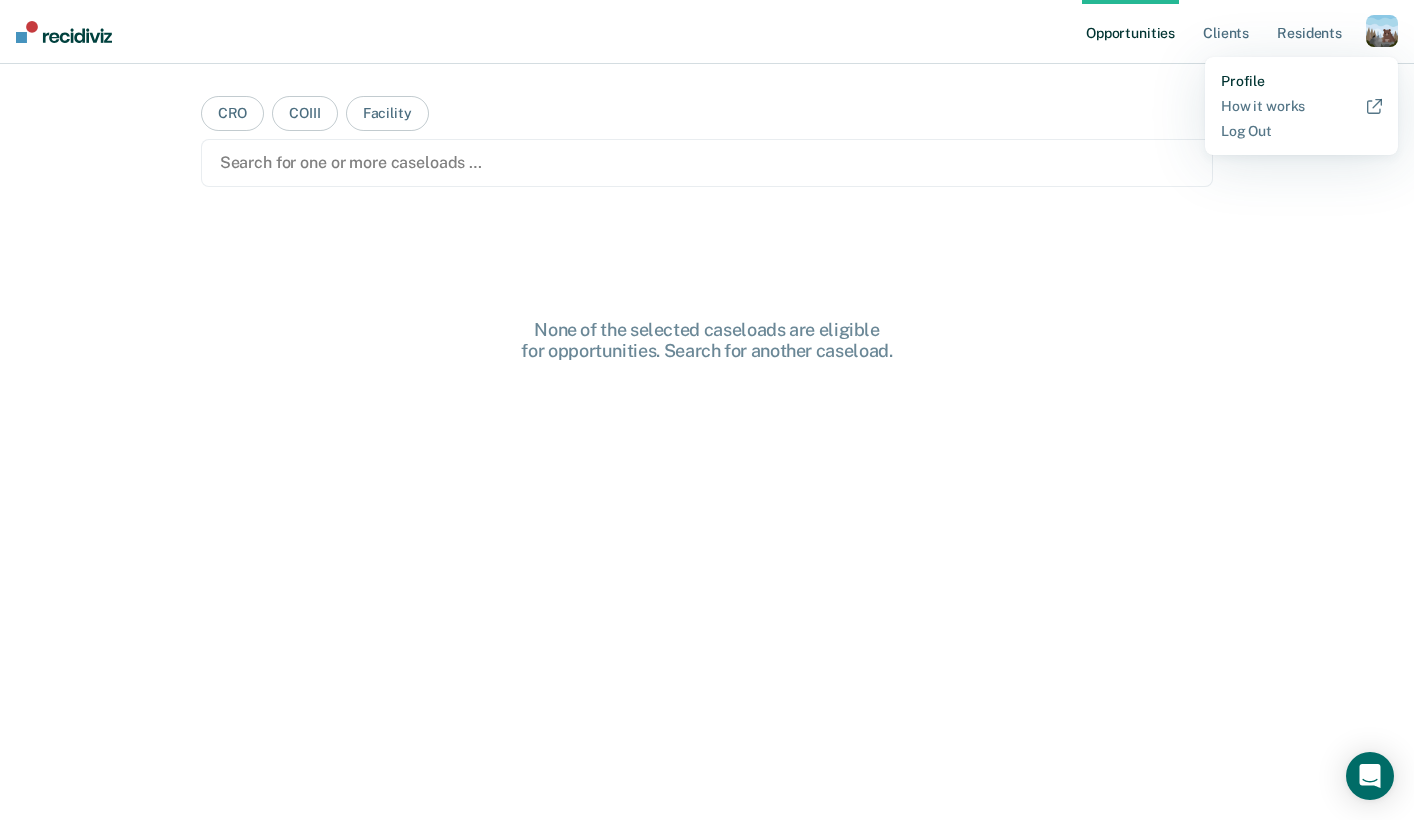 click on "Profile" at bounding box center (1301, 81) 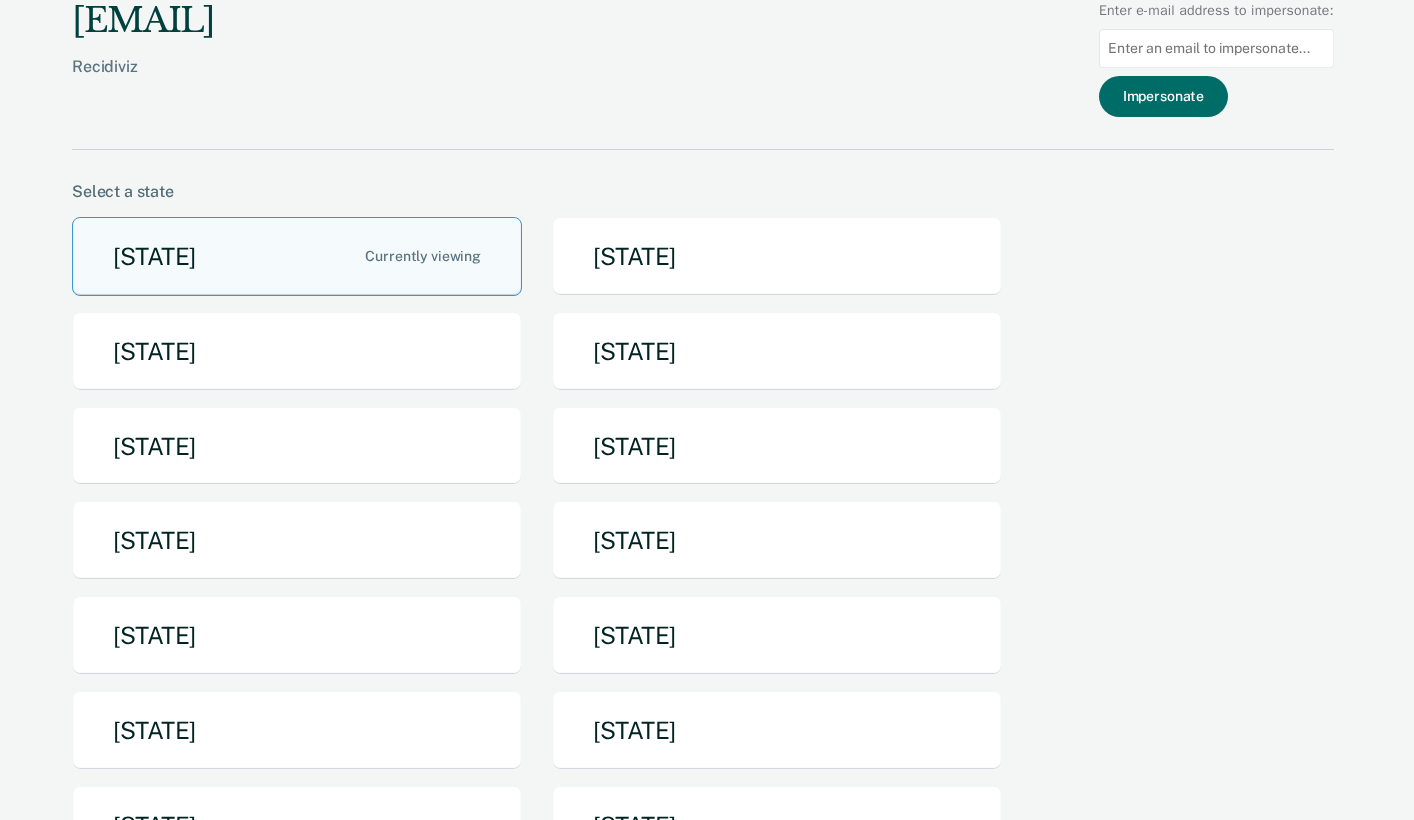 scroll, scrollTop: 235, scrollLeft: 0, axis: vertical 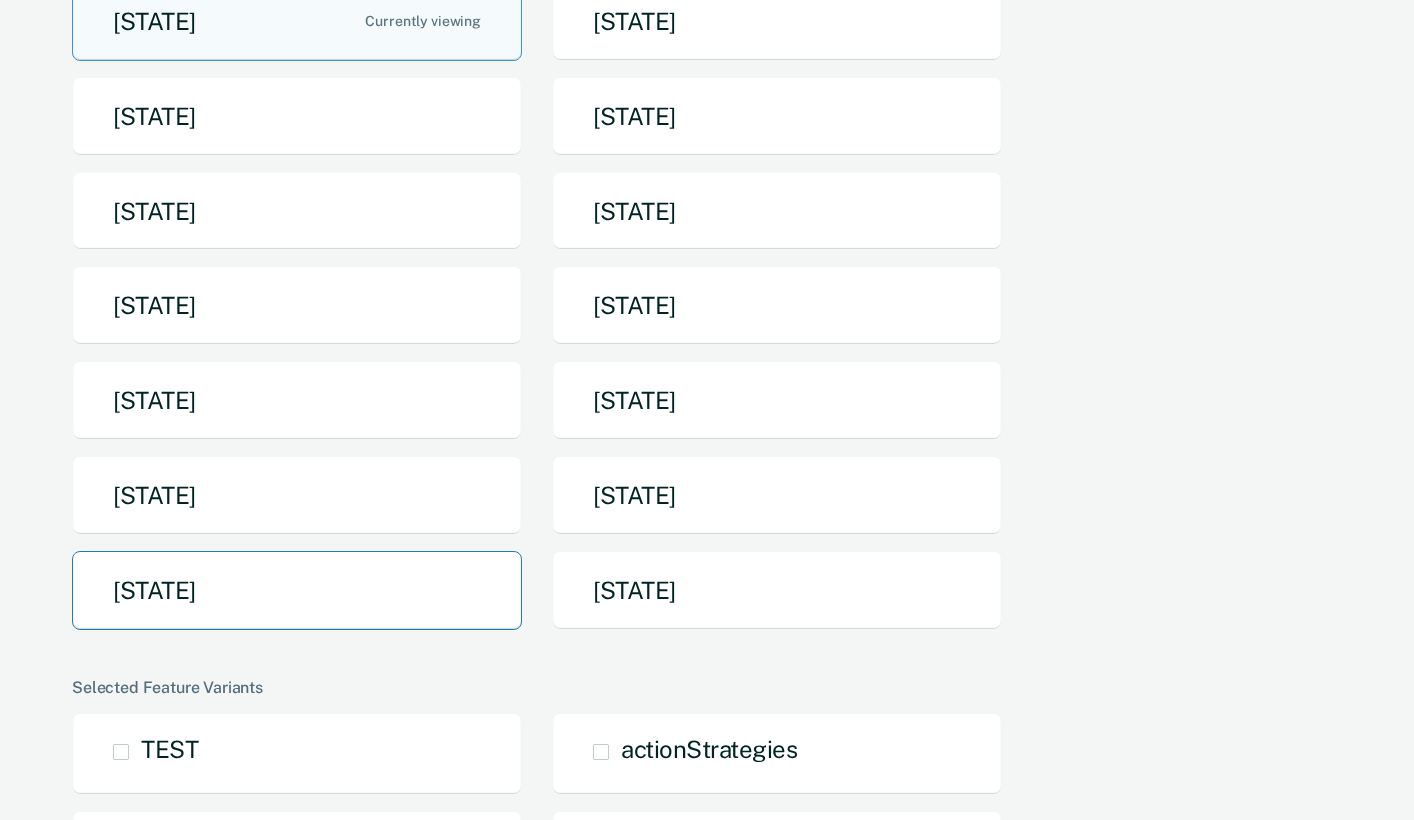 click on "[STATE]" at bounding box center (297, 590) 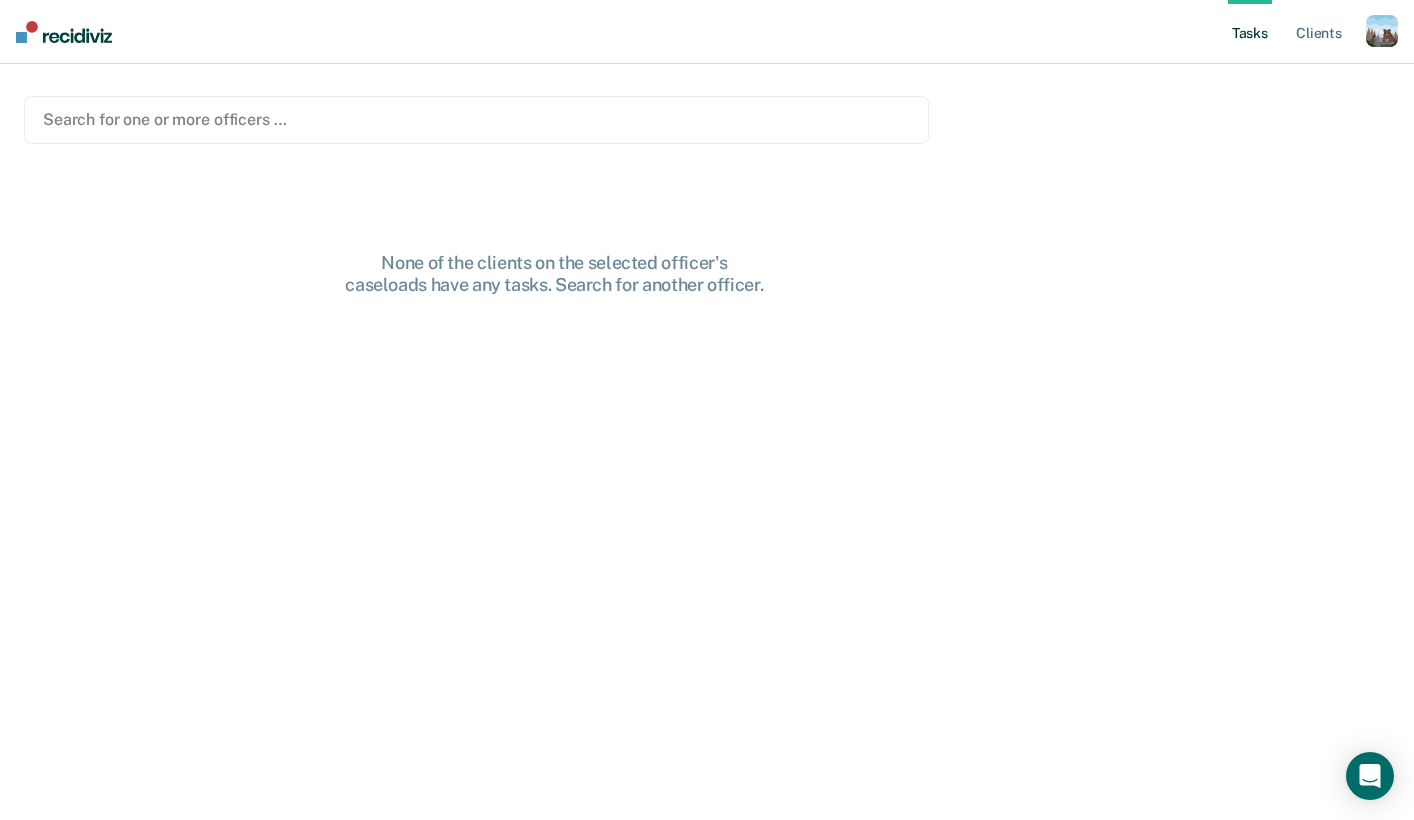 click at bounding box center [476, 119] 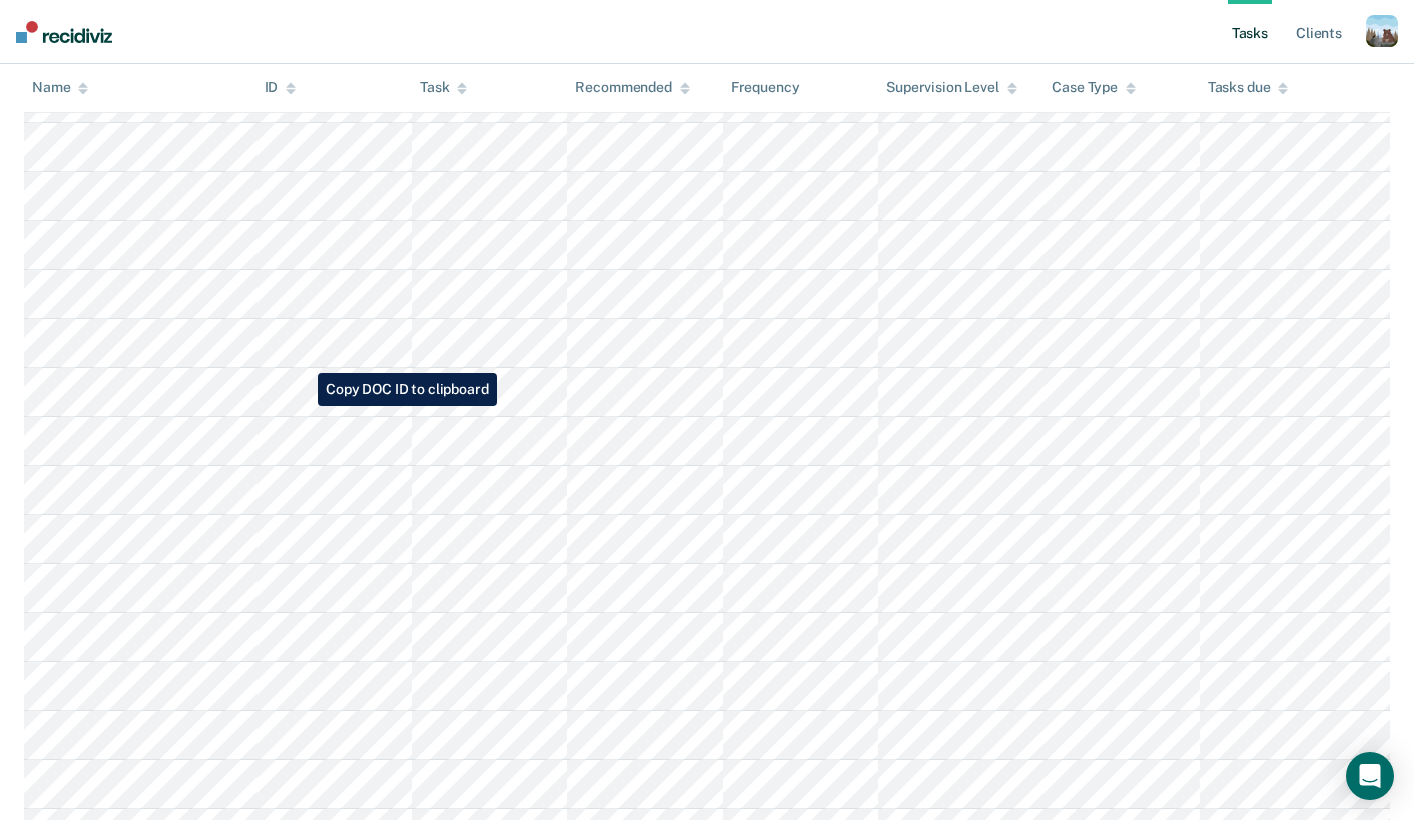 scroll, scrollTop: 0, scrollLeft: 0, axis: both 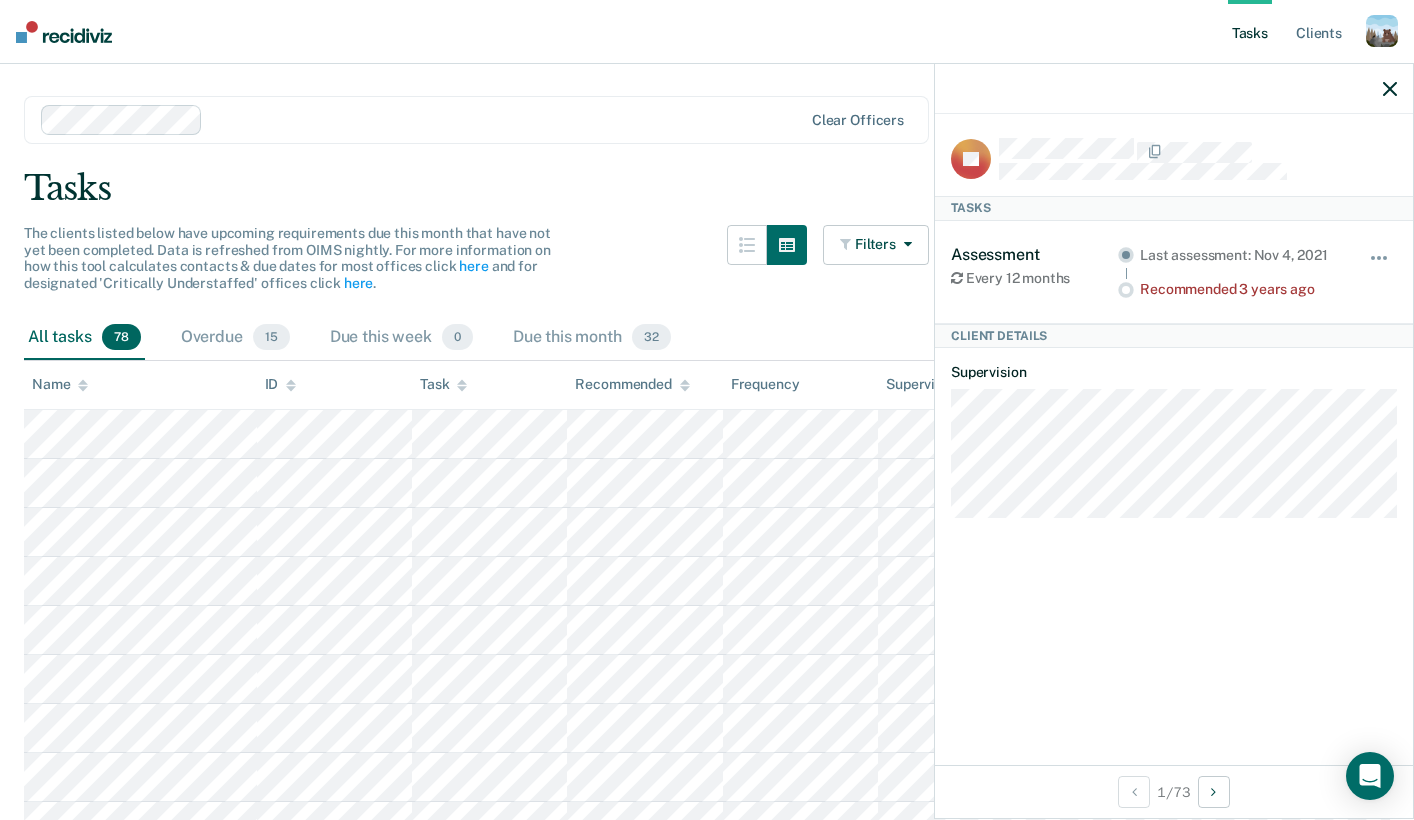 click at bounding box center (1390, 89) 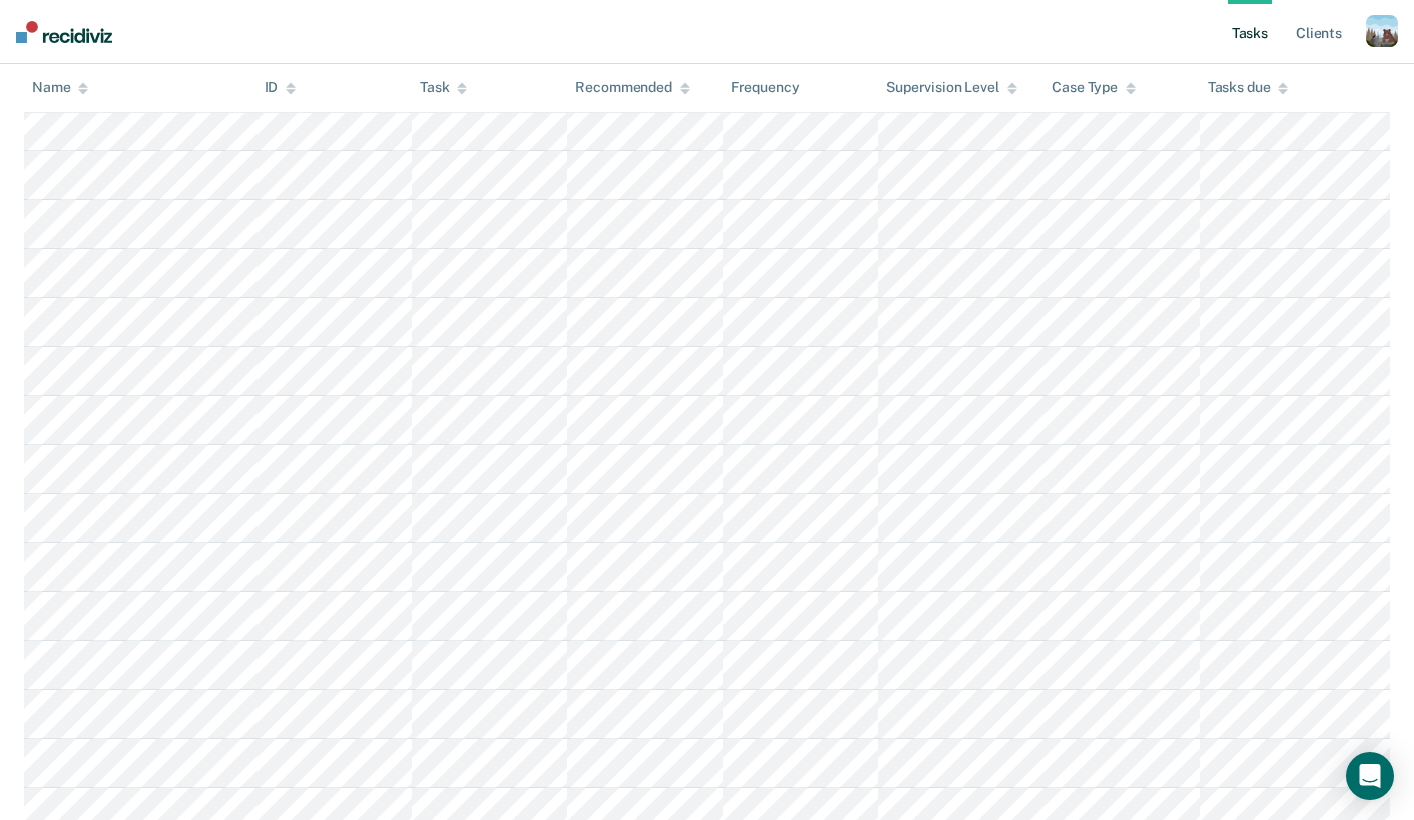 scroll, scrollTop: 0, scrollLeft: 0, axis: both 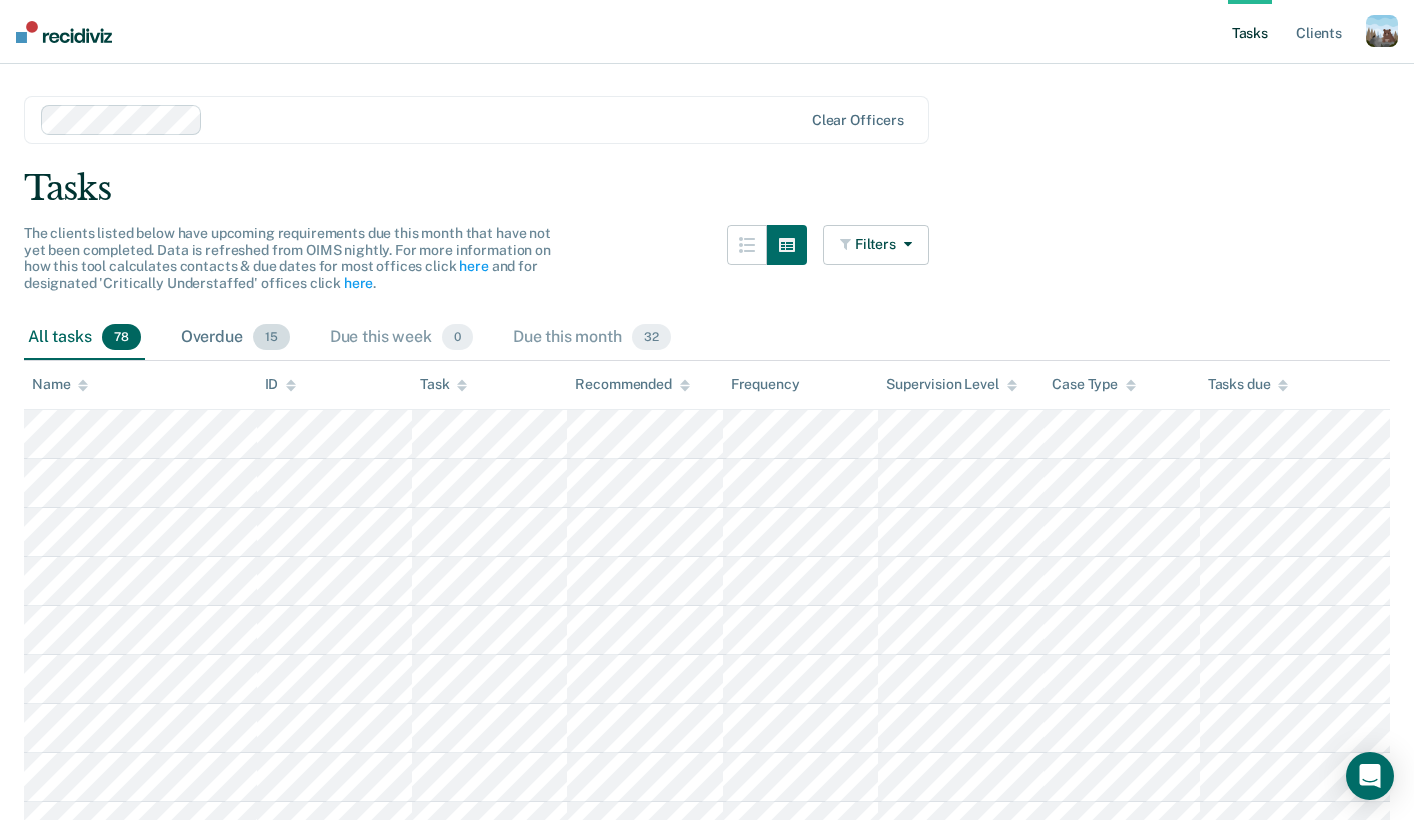 click on "Overdue 15" at bounding box center [235, 338] 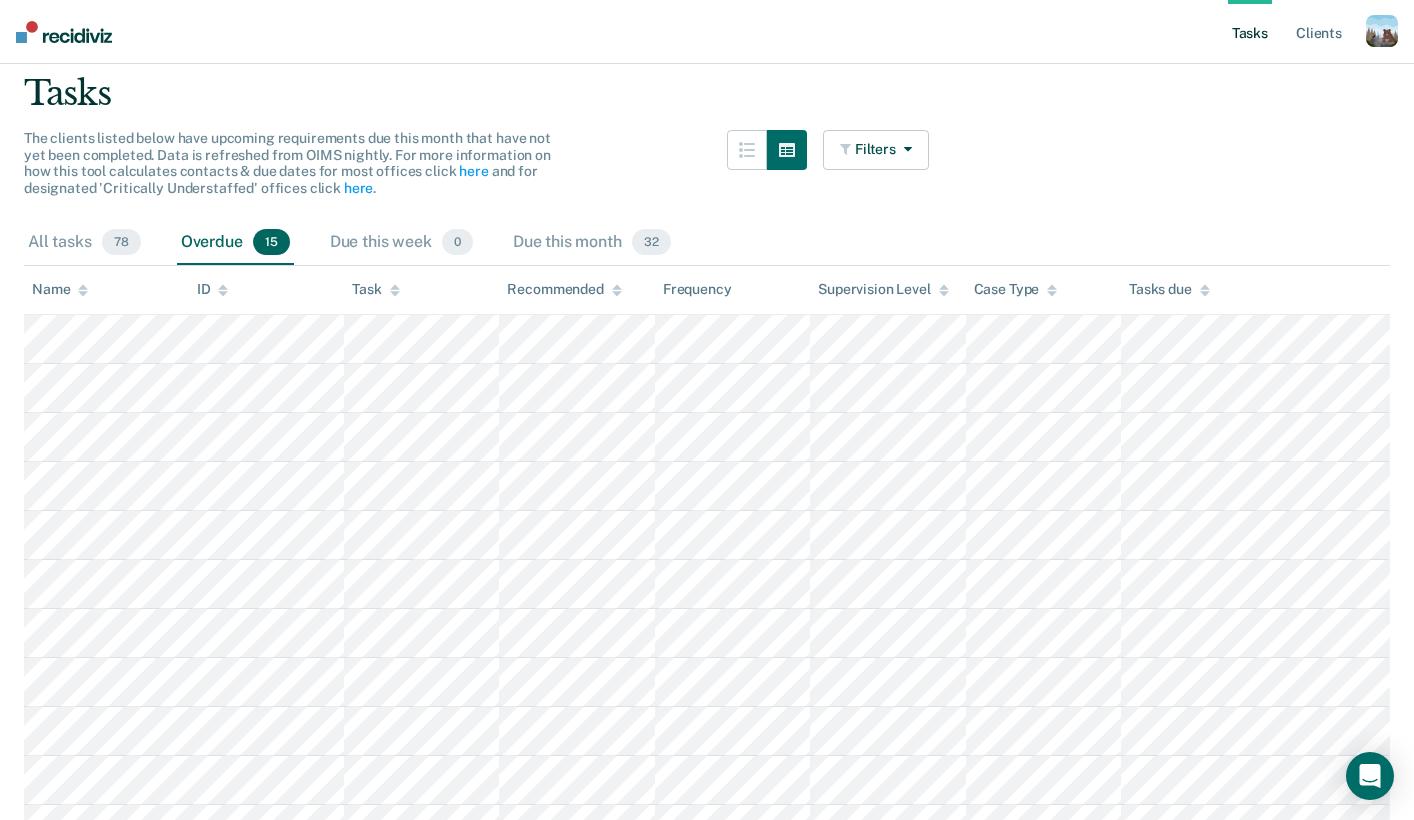 scroll, scrollTop: 0, scrollLeft: 0, axis: both 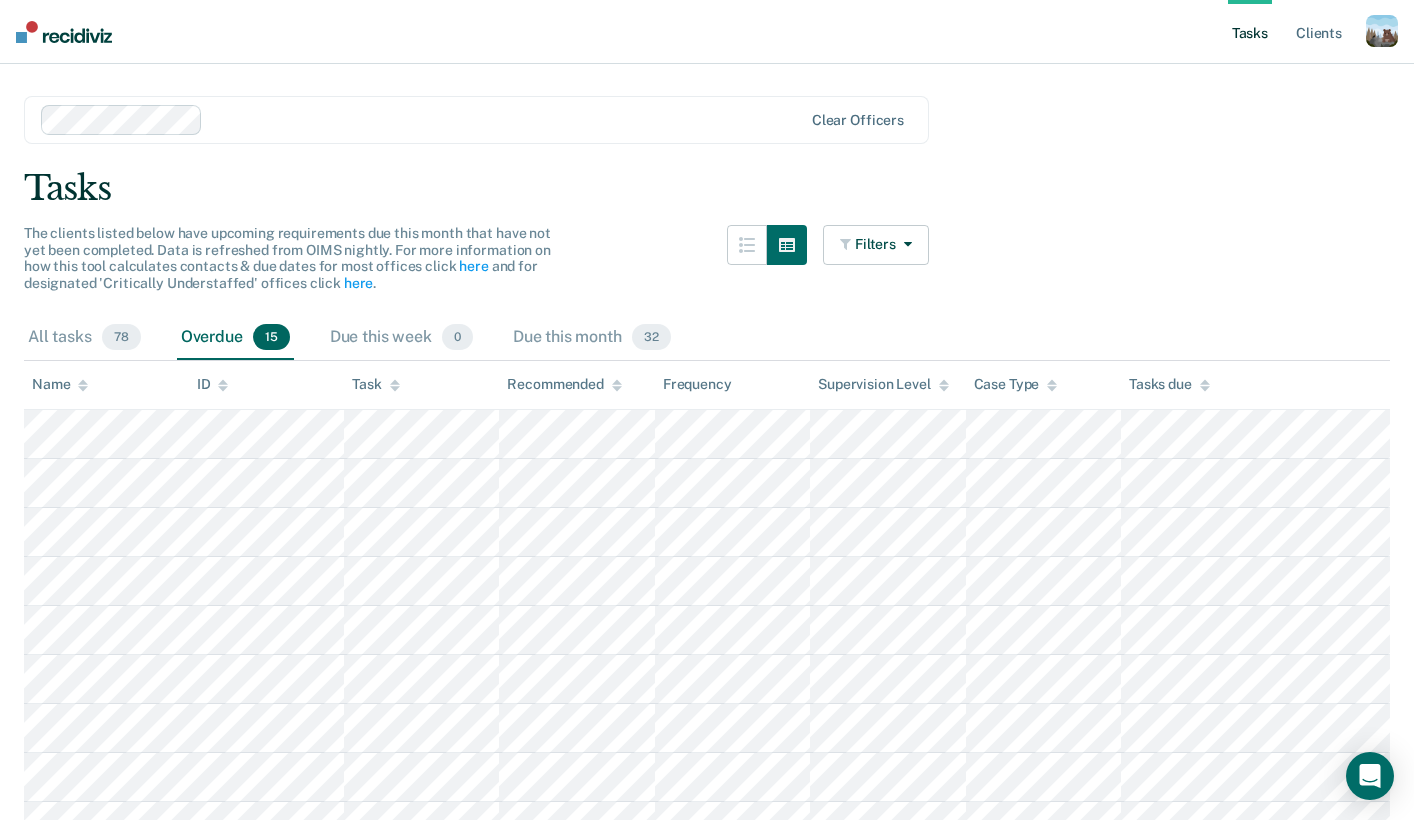click on "The clients listed below have upcoming requirements due this month that have not yet been completed. Data is refreshed from OIMS nightly. For more information on how this tool calculates contacts & due dates for most offices click here and for designated 'Critically Understaffed' offices click here . Filters Contact Type Collateral Contact 0 ONLY Home Contact, Sch. 3 ONLY Home Contact, Unsch. 0 ONLY Home Contact, Misc. 1 ONLY In-Custody Contact 7 ONLY Office Contact 11 ONLY Field Contact, Sch. 0 ONLY Field Contact, Unsch. 0 ONLY Electronic Contact, Sch. 0 ONLY Electronic Contact, Unsch. 0 ONLY Electronic or Office Contact 27 ONLY Generic Contact 8 ONLY Assessments 21 ONLY Supervision Level Annual 0 ONLY Low 29 ONLY Low-Moderate 18 ONLY Moderate 19 ONLY High 3 ONLY In-custody 7 ONLY Case Type Regular 78 ONLY Annual 0 ONLY Sex offender 0 ONLY Substance abuse - phase 1 0 ONLY Substance abuse - phase 2 0 ONLY Substance abuse - phase 3 0 ONLY Mentally ill 0 ONLY Intellectually disabled 0 ONLY 0 ONLY 0 ONLY" at bounding box center (476, 270) 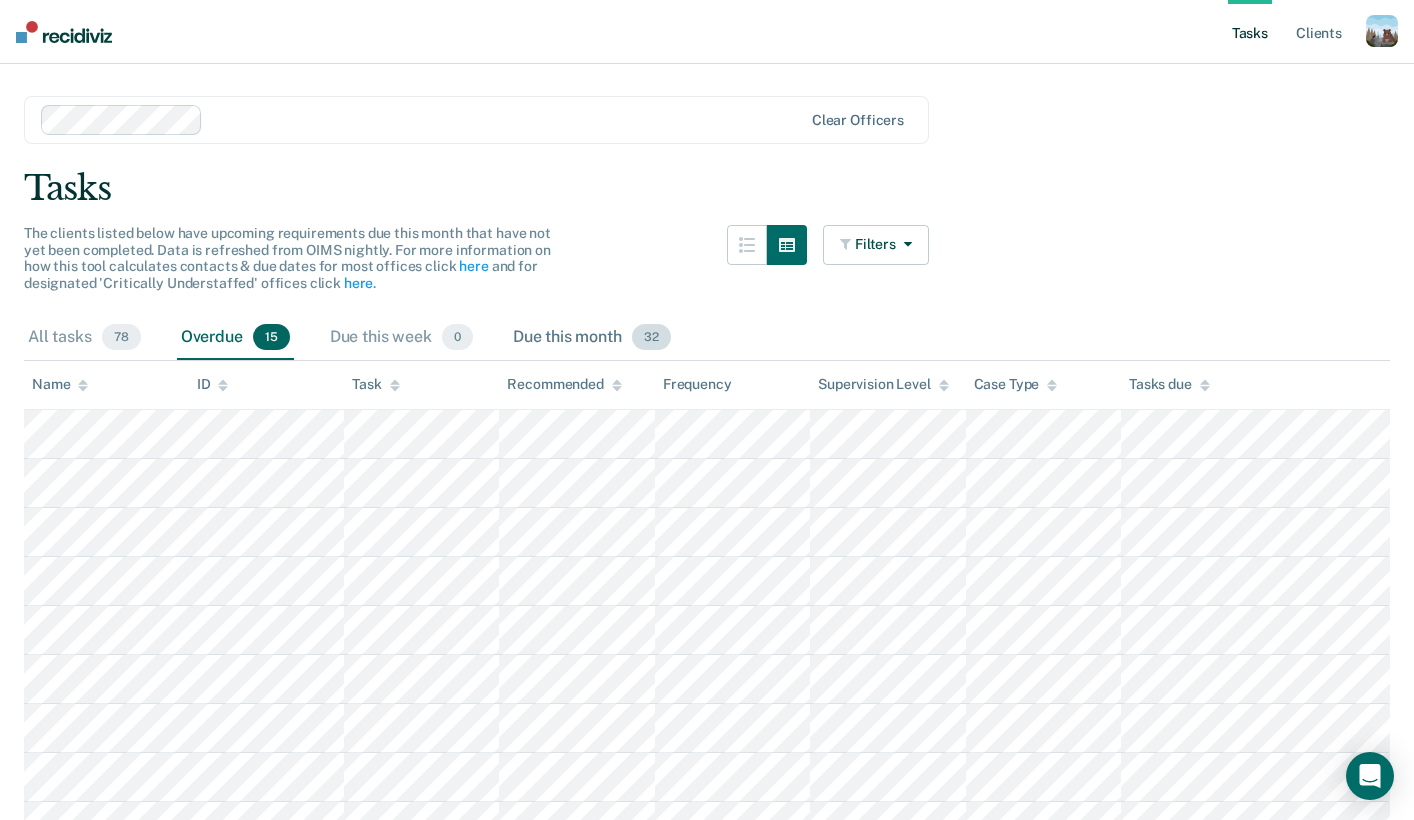 click on "Due this month 32" at bounding box center [592, 338] 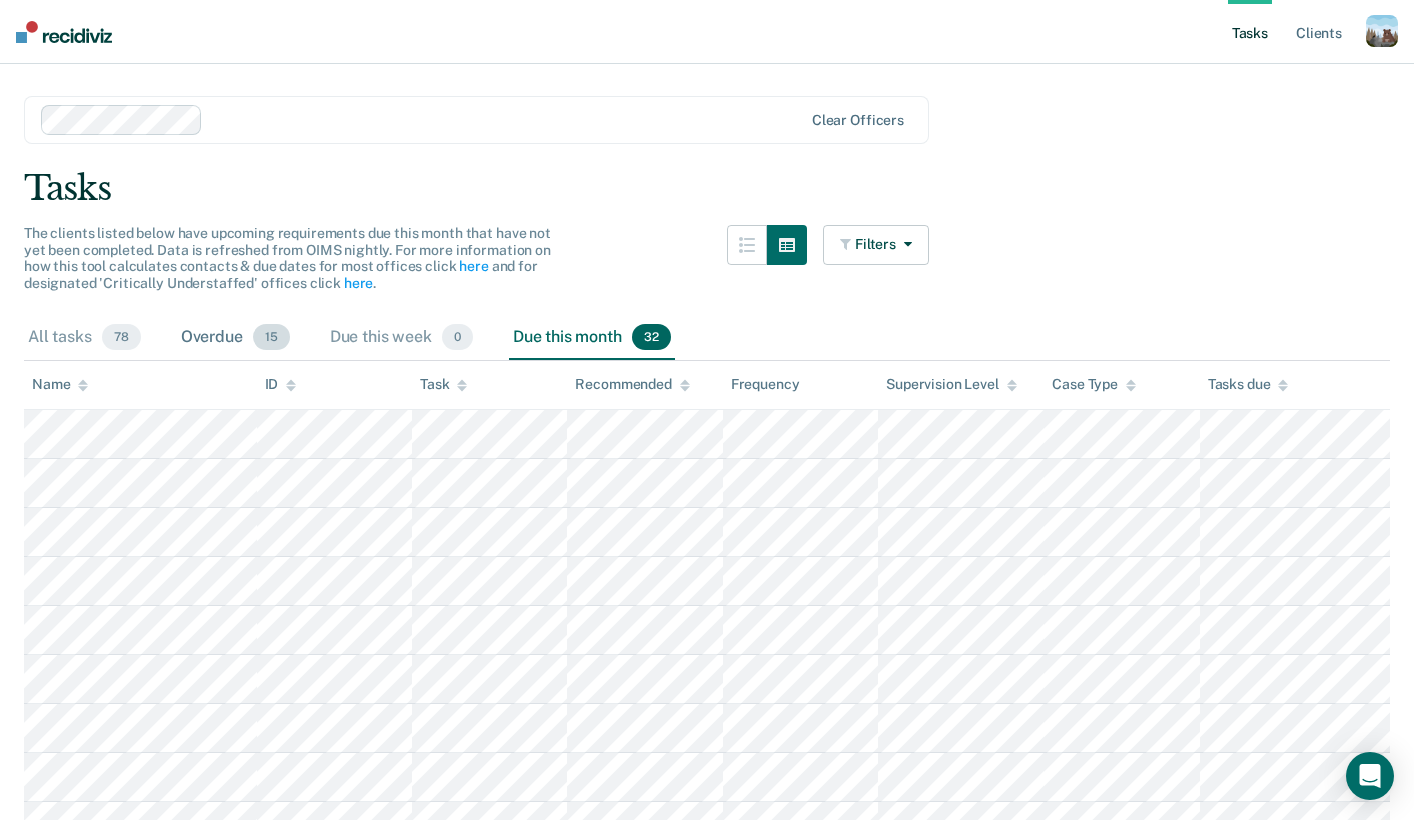 click on "15" at bounding box center (121, 337) 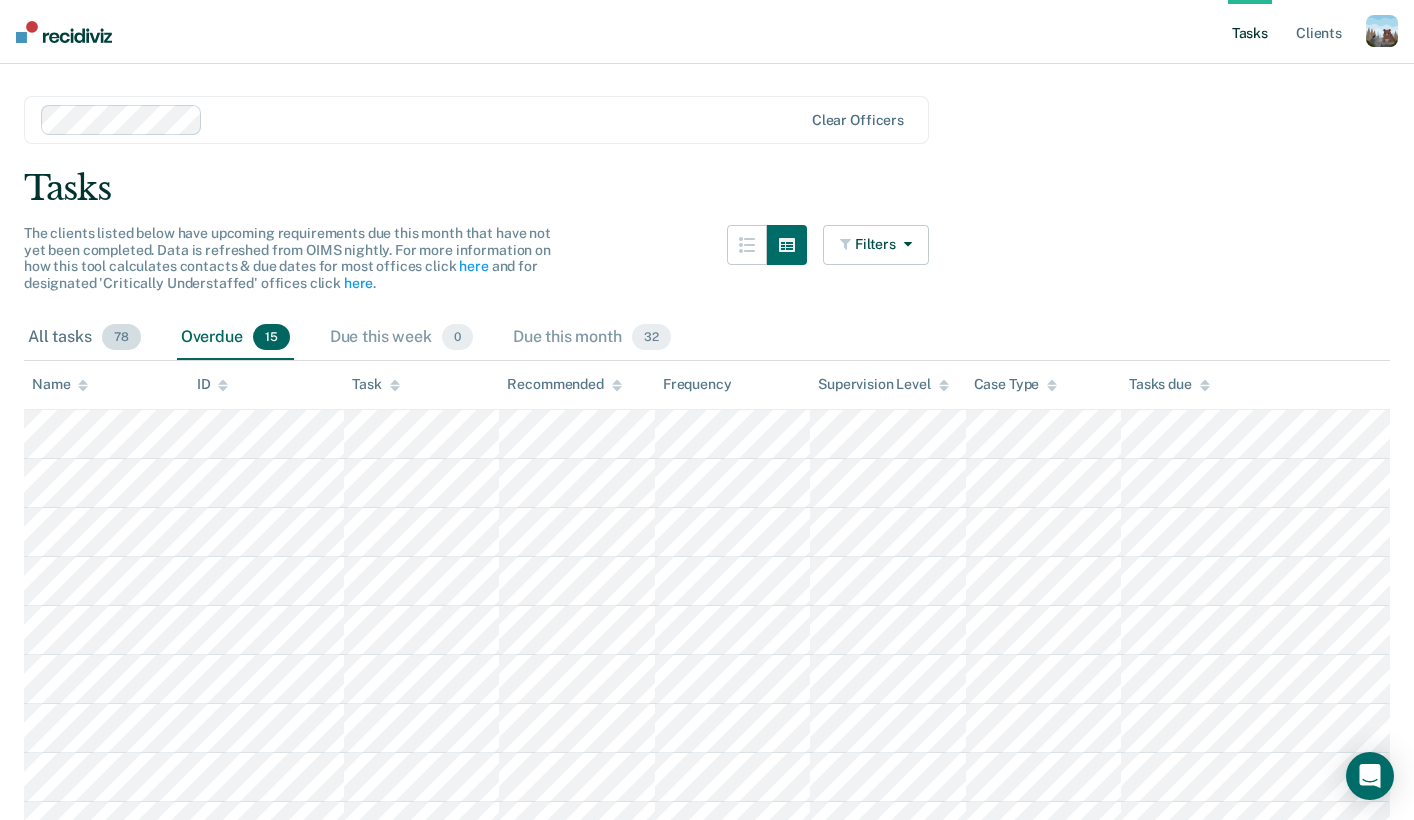 click on "All tasks 78" at bounding box center [84, 338] 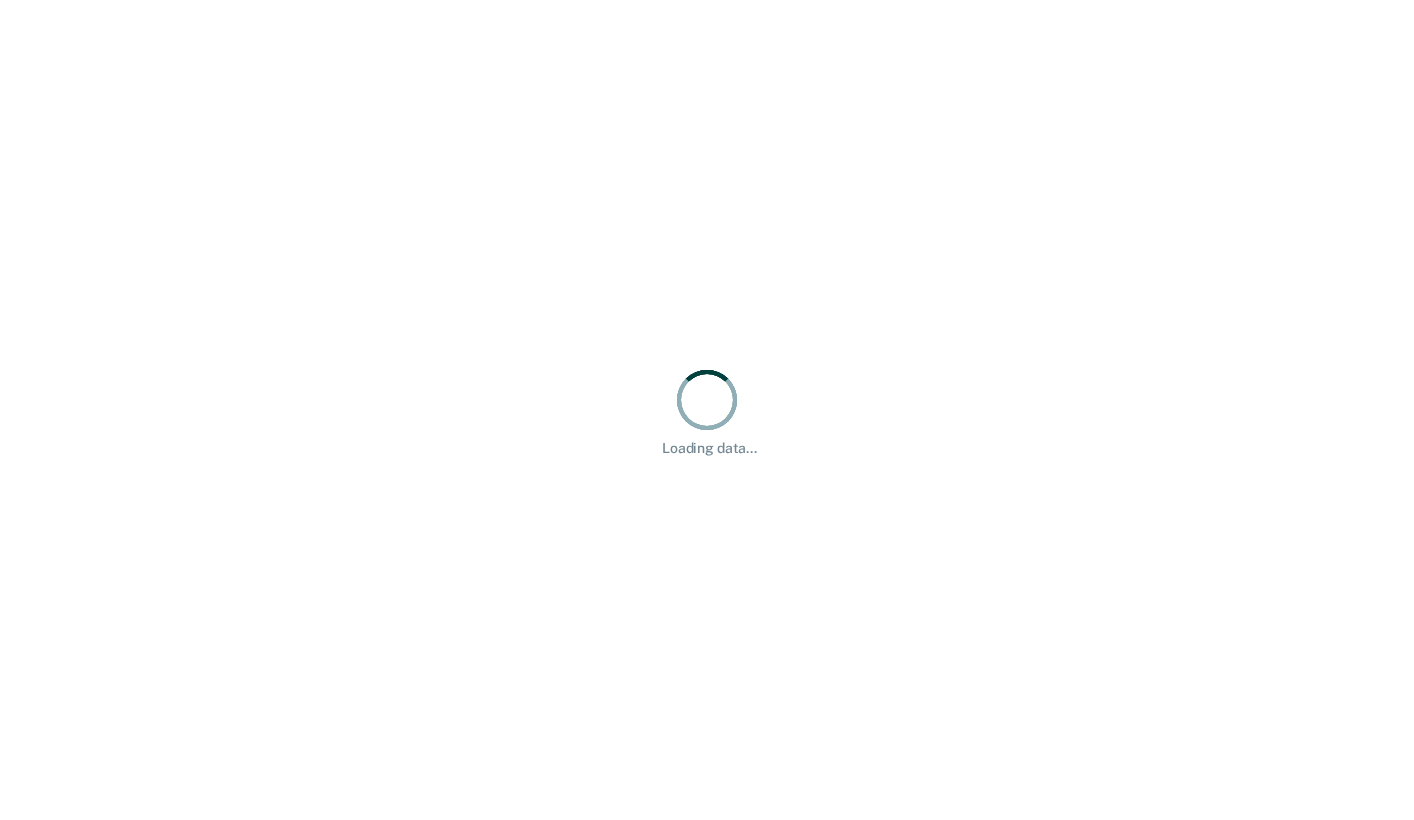 scroll, scrollTop: 0, scrollLeft: 0, axis: both 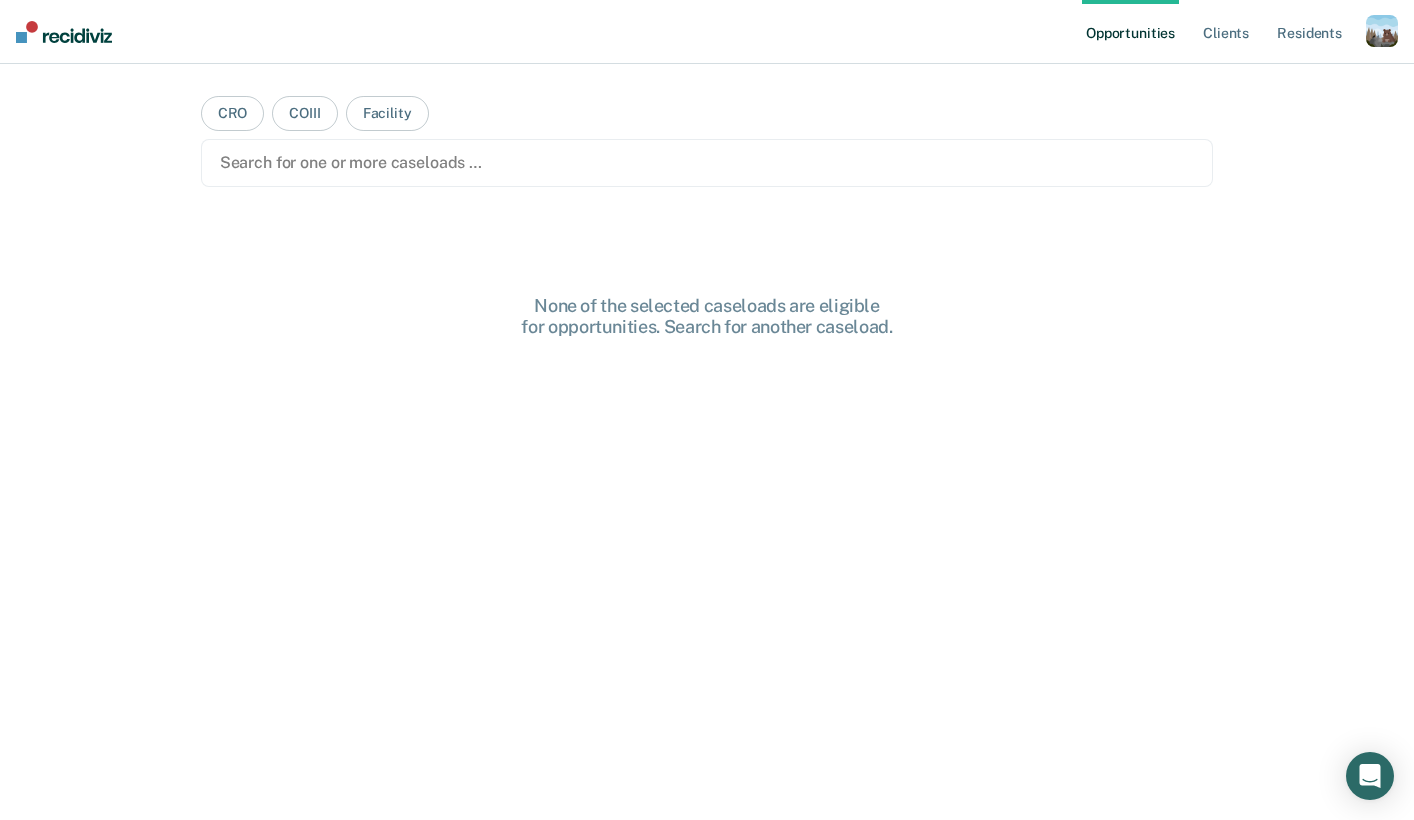 click at bounding box center [1382, 31] 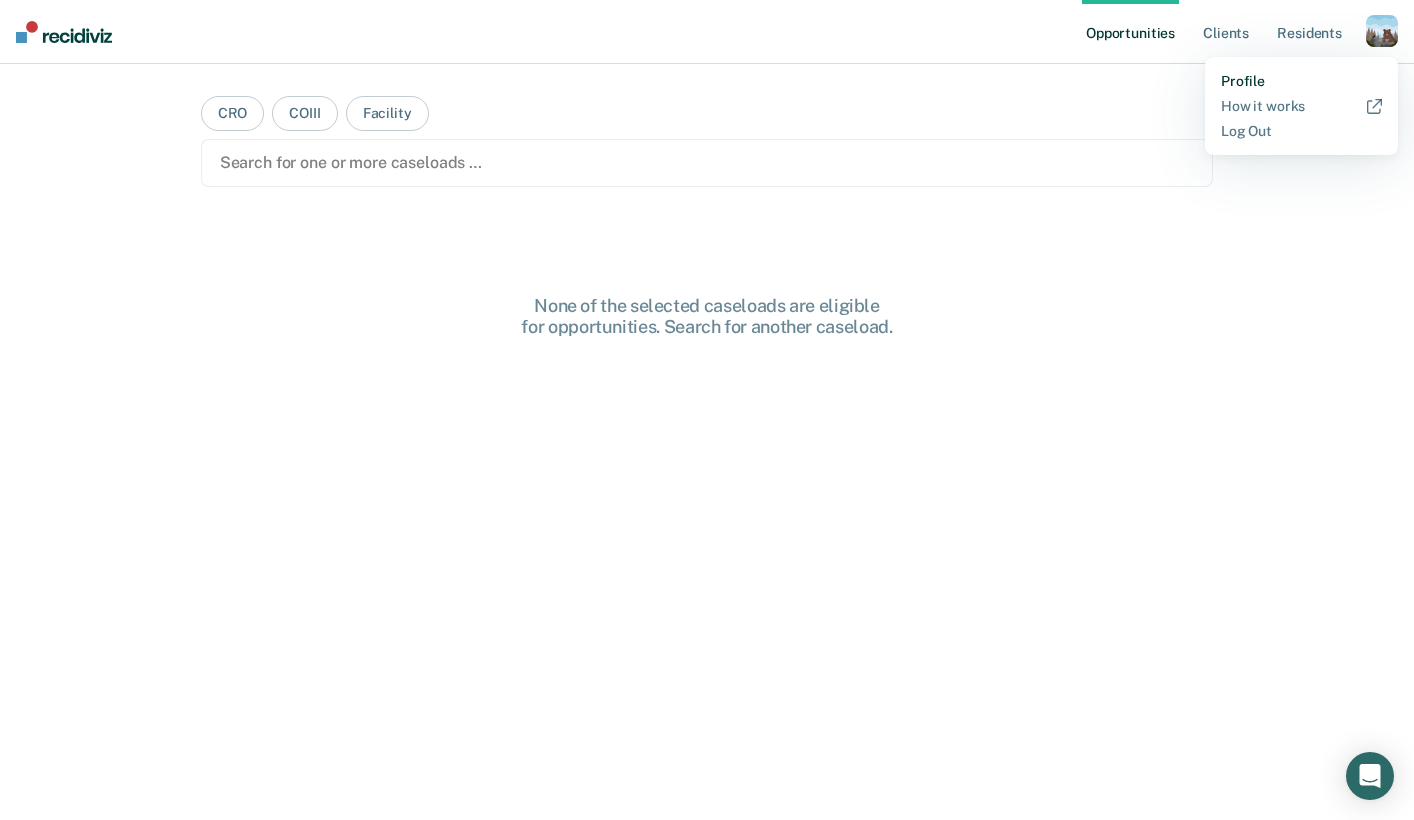 click on "Profile" at bounding box center (1301, 81) 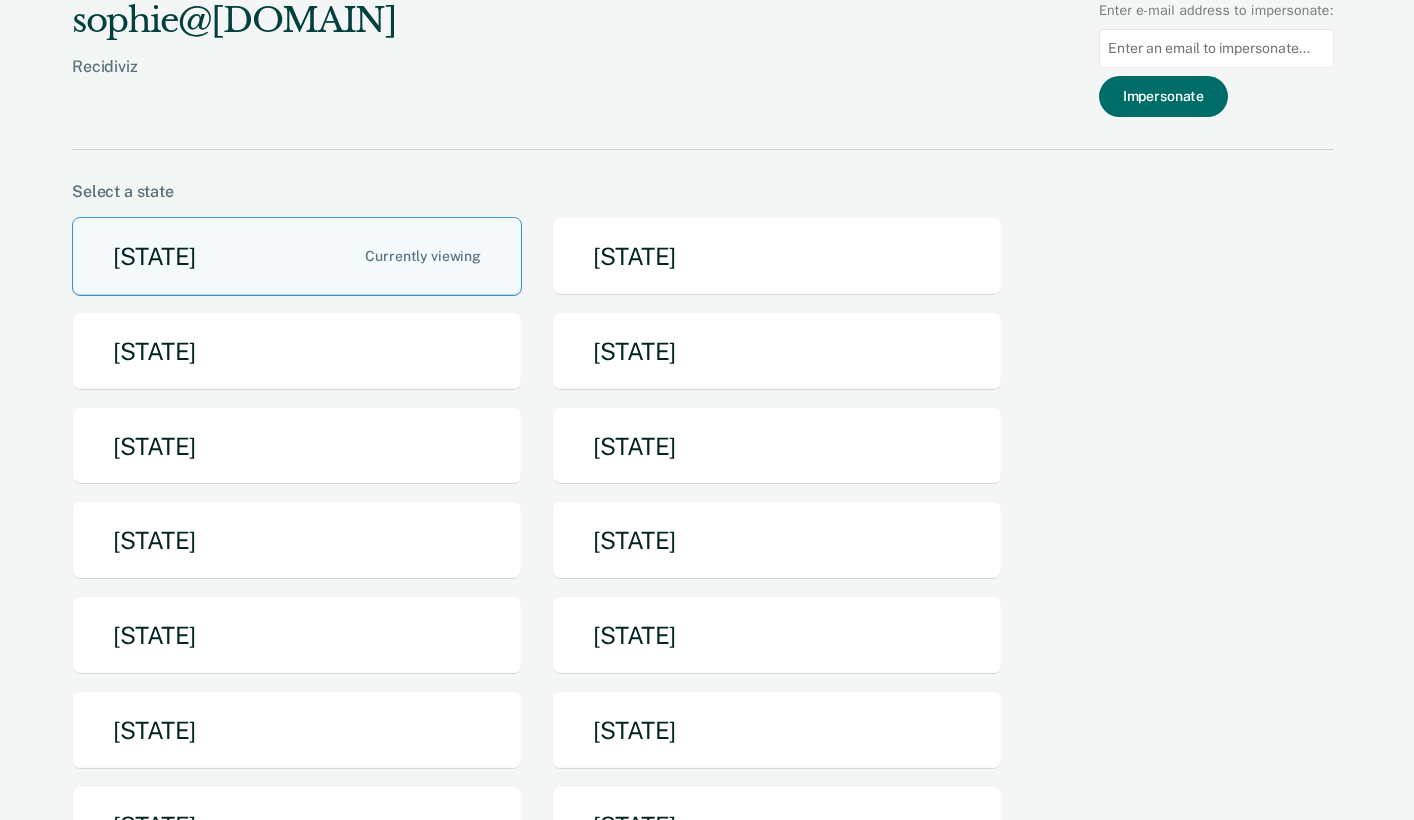 scroll, scrollTop: 362, scrollLeft: 0, axis: vertical 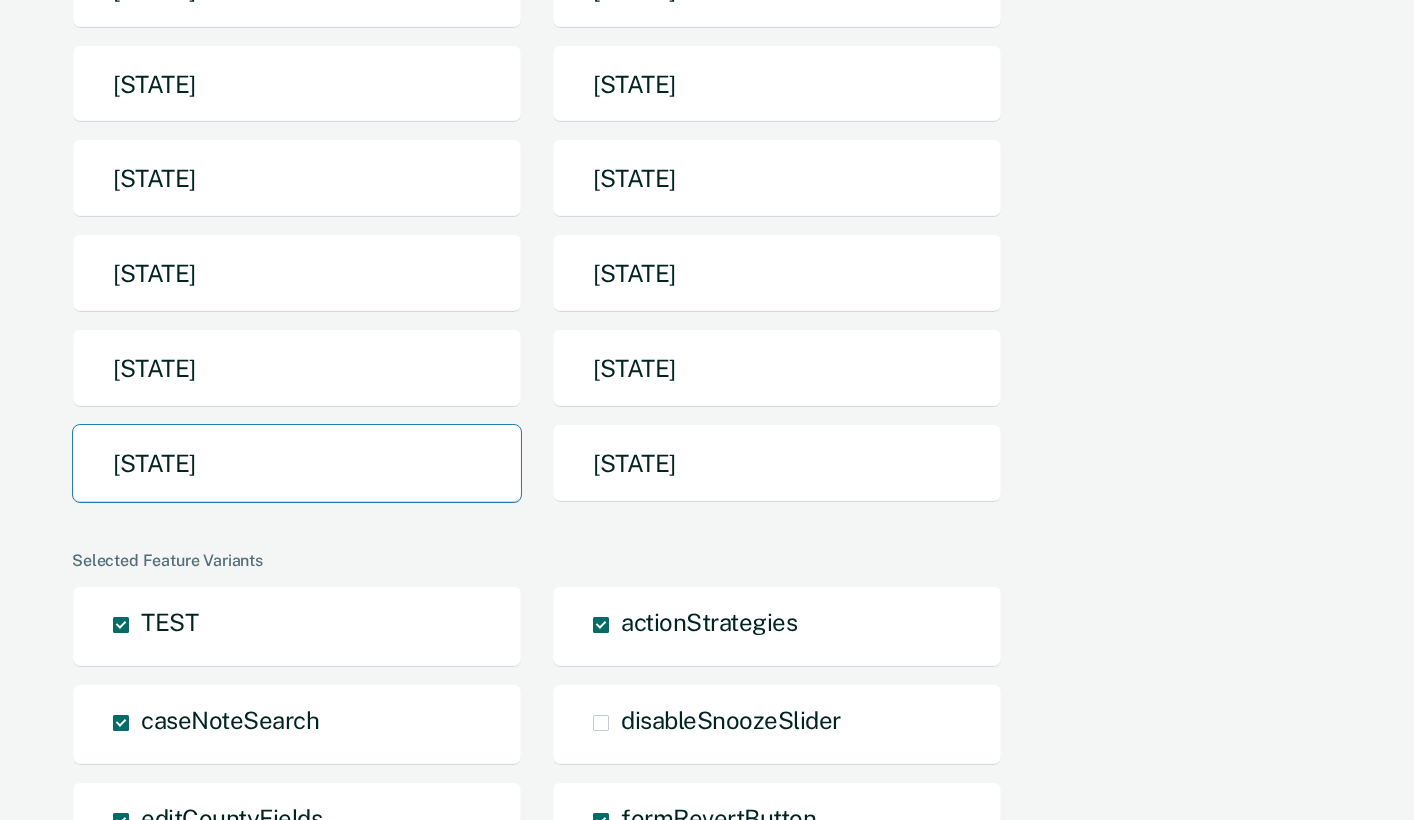click on "[STATE]" at bounding box center [297, 463] 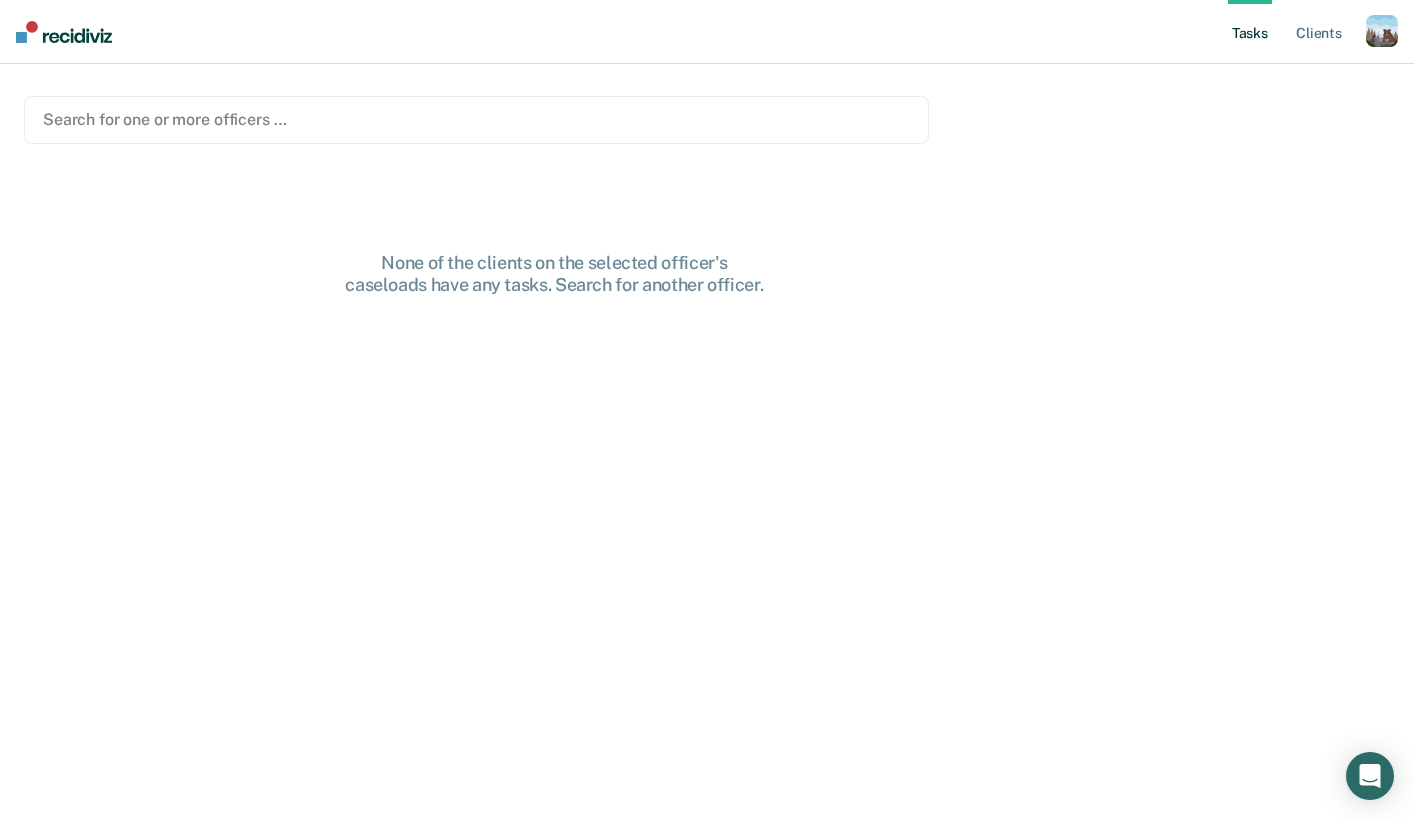 click on "Search for one or more officers …" at bounding box center [476, 120] 